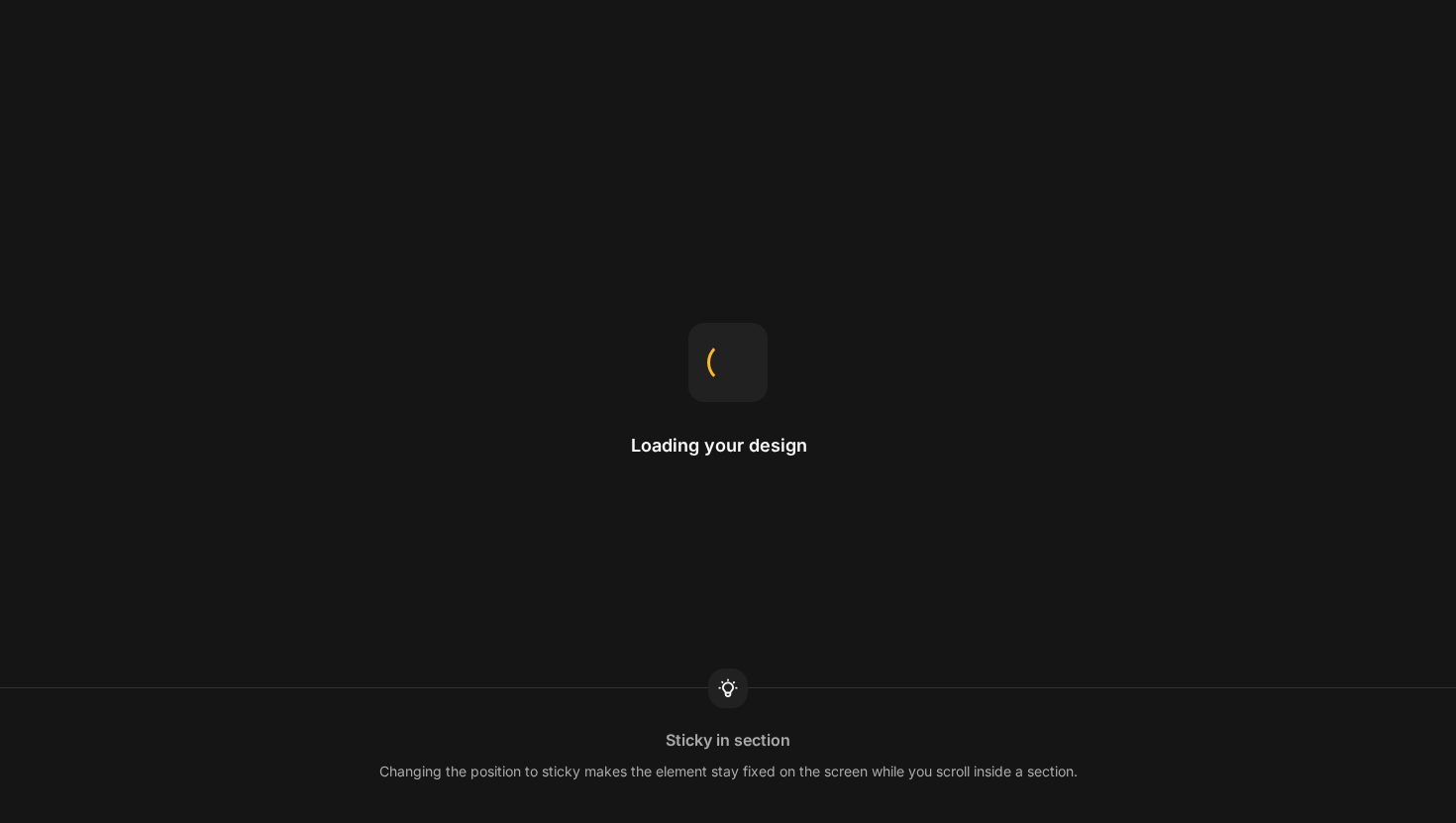 scroll, scrollTop: 0, scrollLeft: 0, axis: both 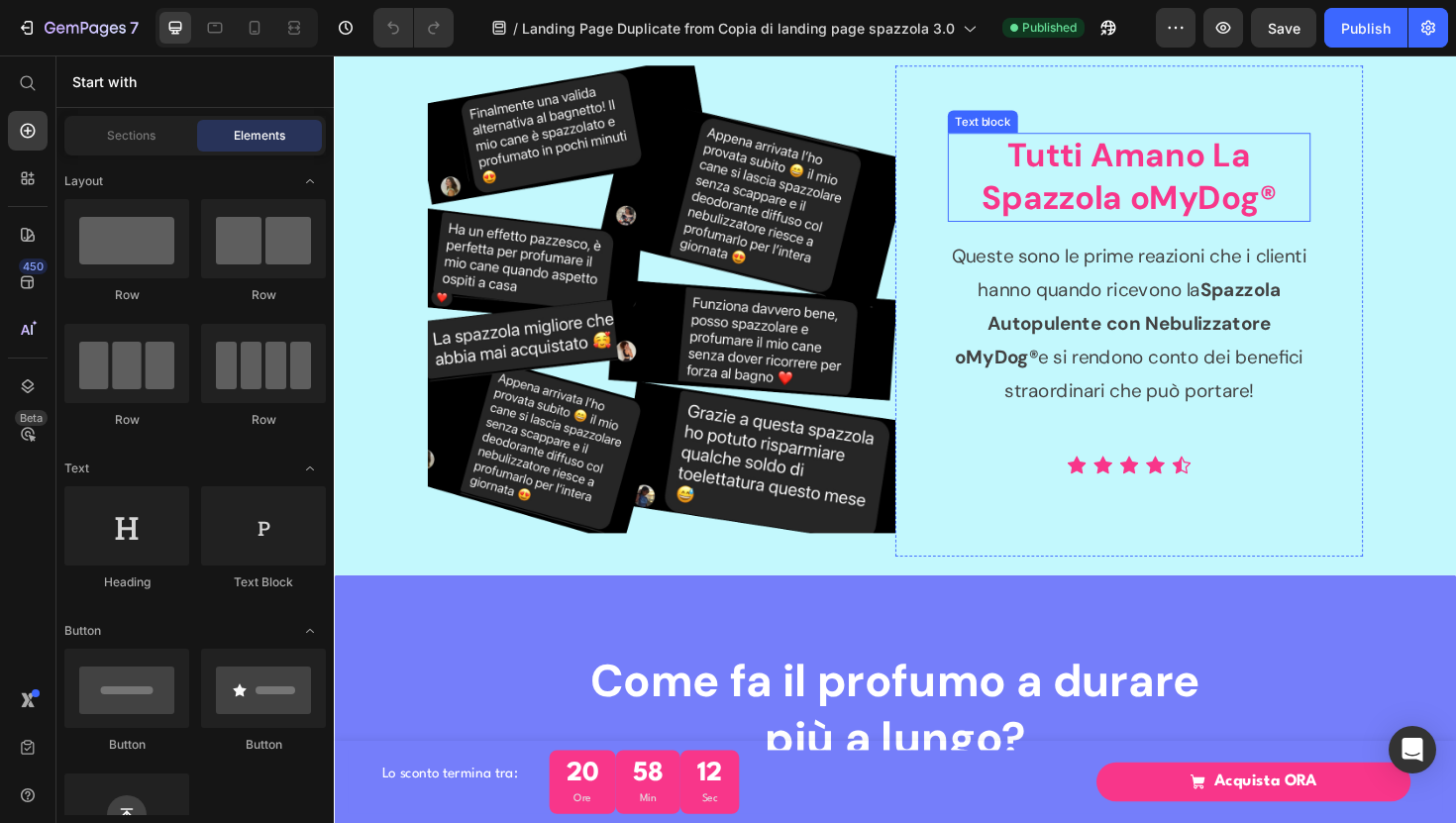 click on "®" at bounding box center [1323, 206] 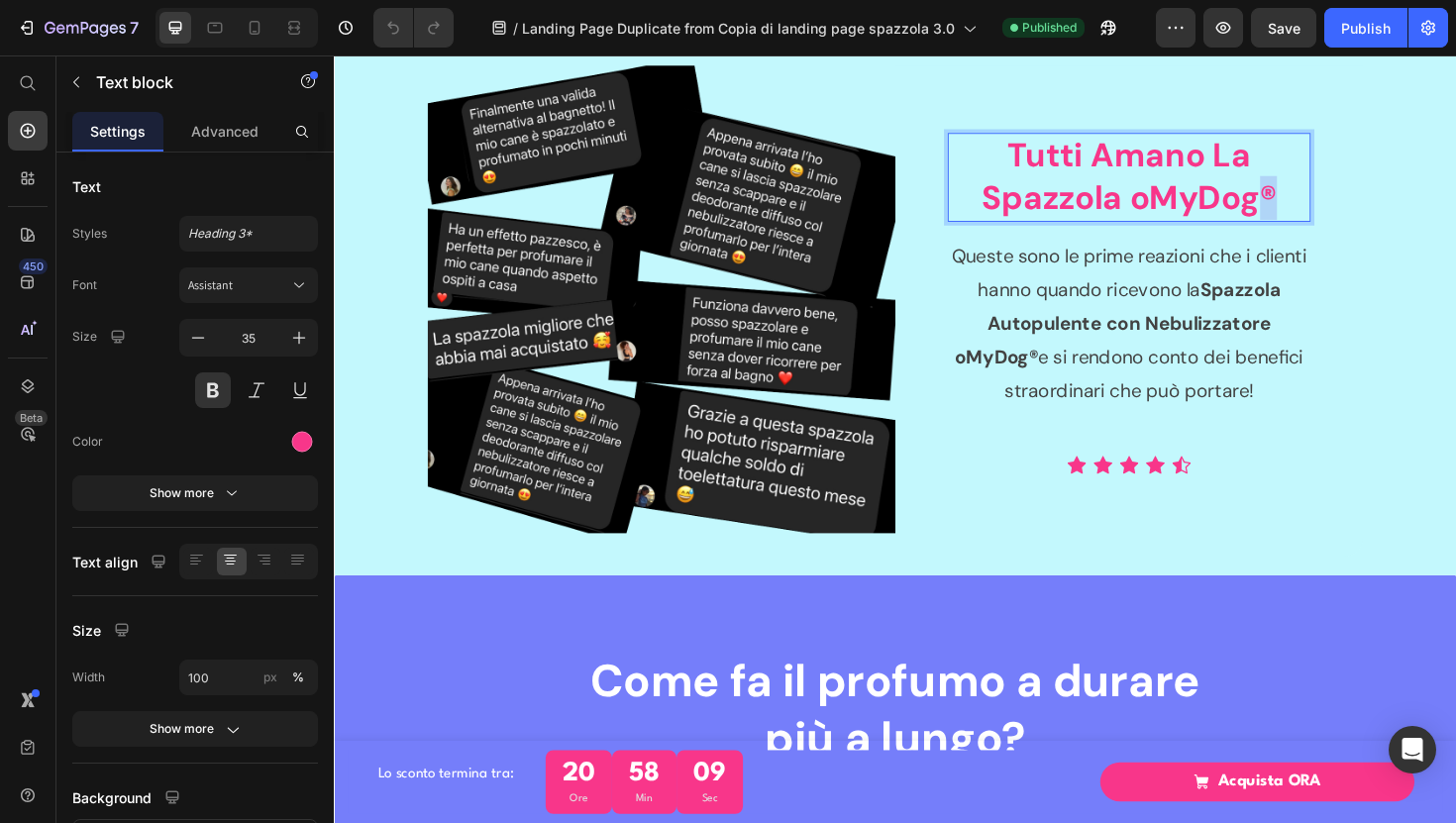 click on "®" at bounding box center (1323, 206) 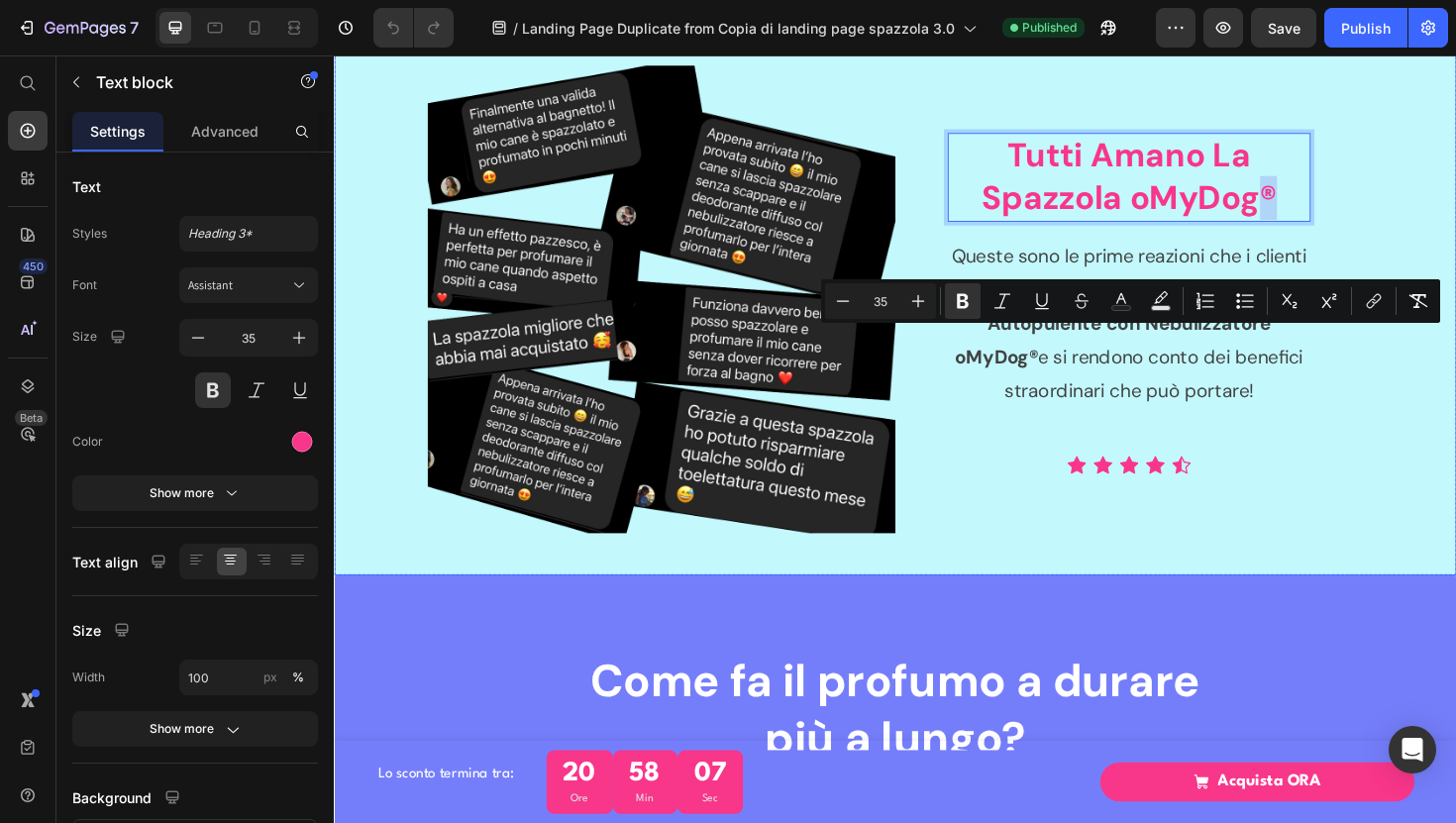 click on "Image Tutti Amano La Spazzola oMyDog ® Text block   16 Queste sono le prime reazioni che i clienti hanno quando ricevono la  Spazzola Autopulente con Nebulizzatore oMyDog®  e si rendono conto dei benefici straordinari che può portare! Text block Icon Icon Icon Icon
Icon Icon List Hoz Product Row Row" at bounding box center (928, 326) 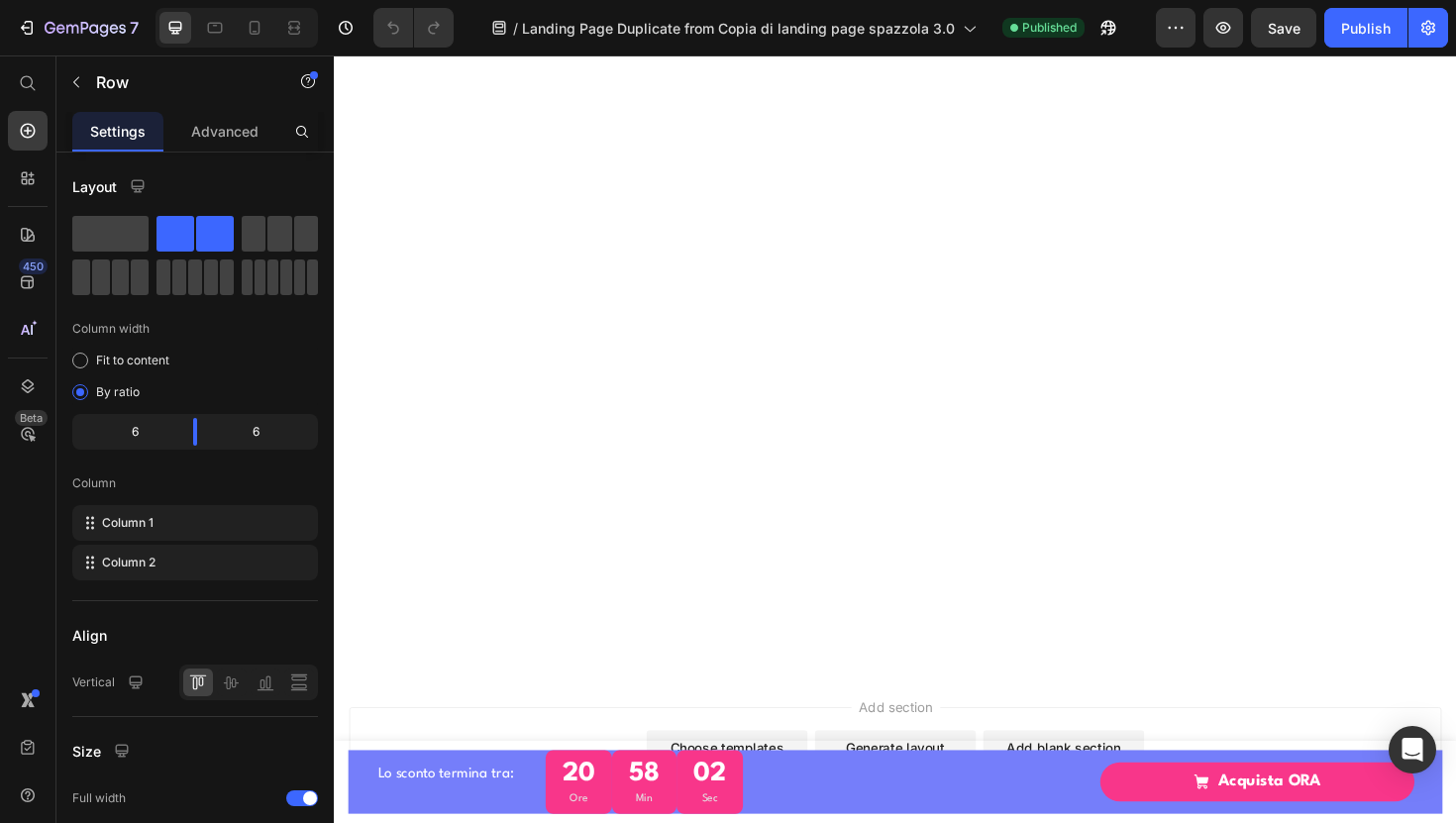 scroll, scrollTop: 11077, scrollLeft: 0, axis: vertical 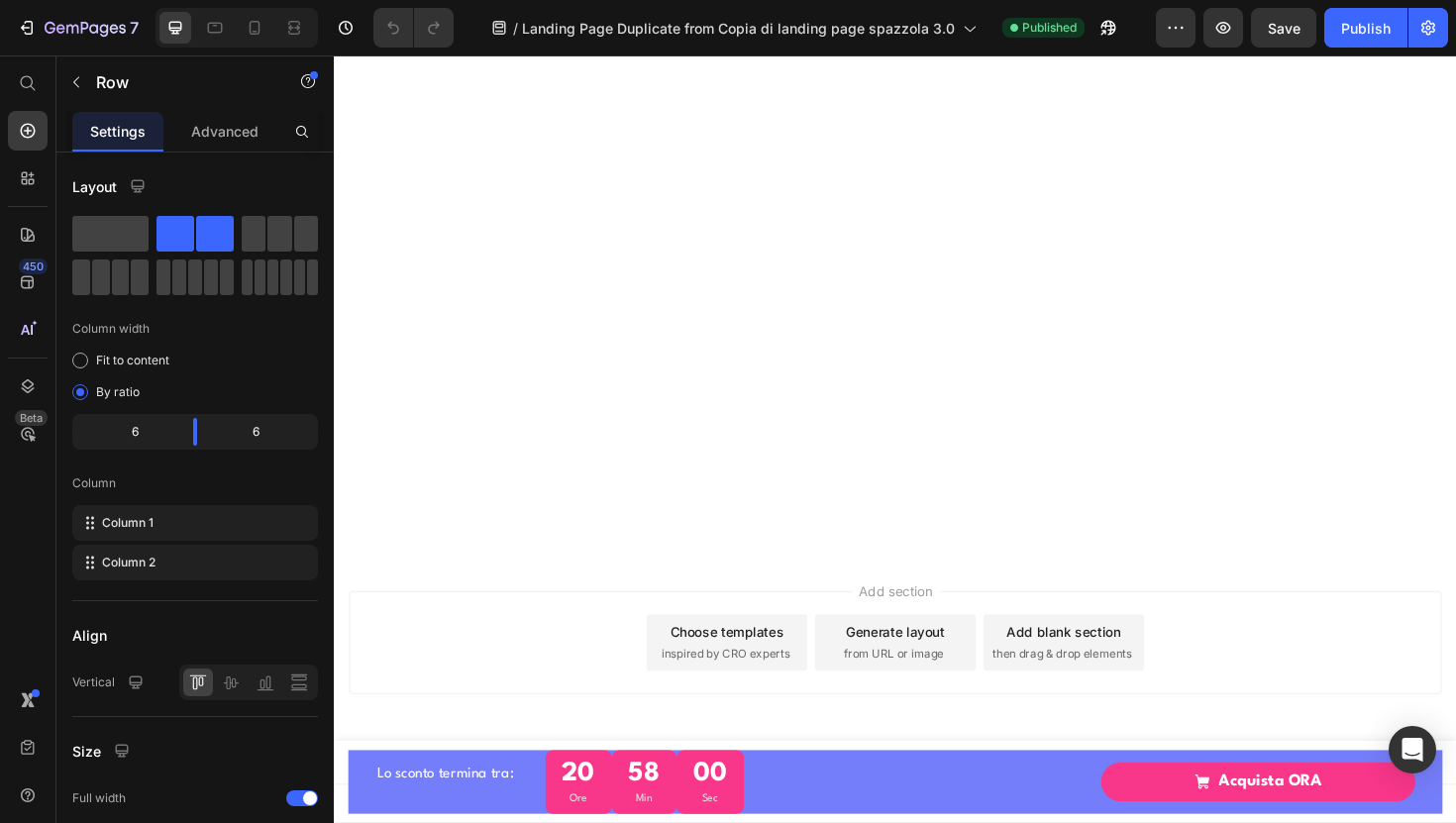 click on "Le Reazioni dei Clienti oMyDog" at bounding box center [928, -2792] 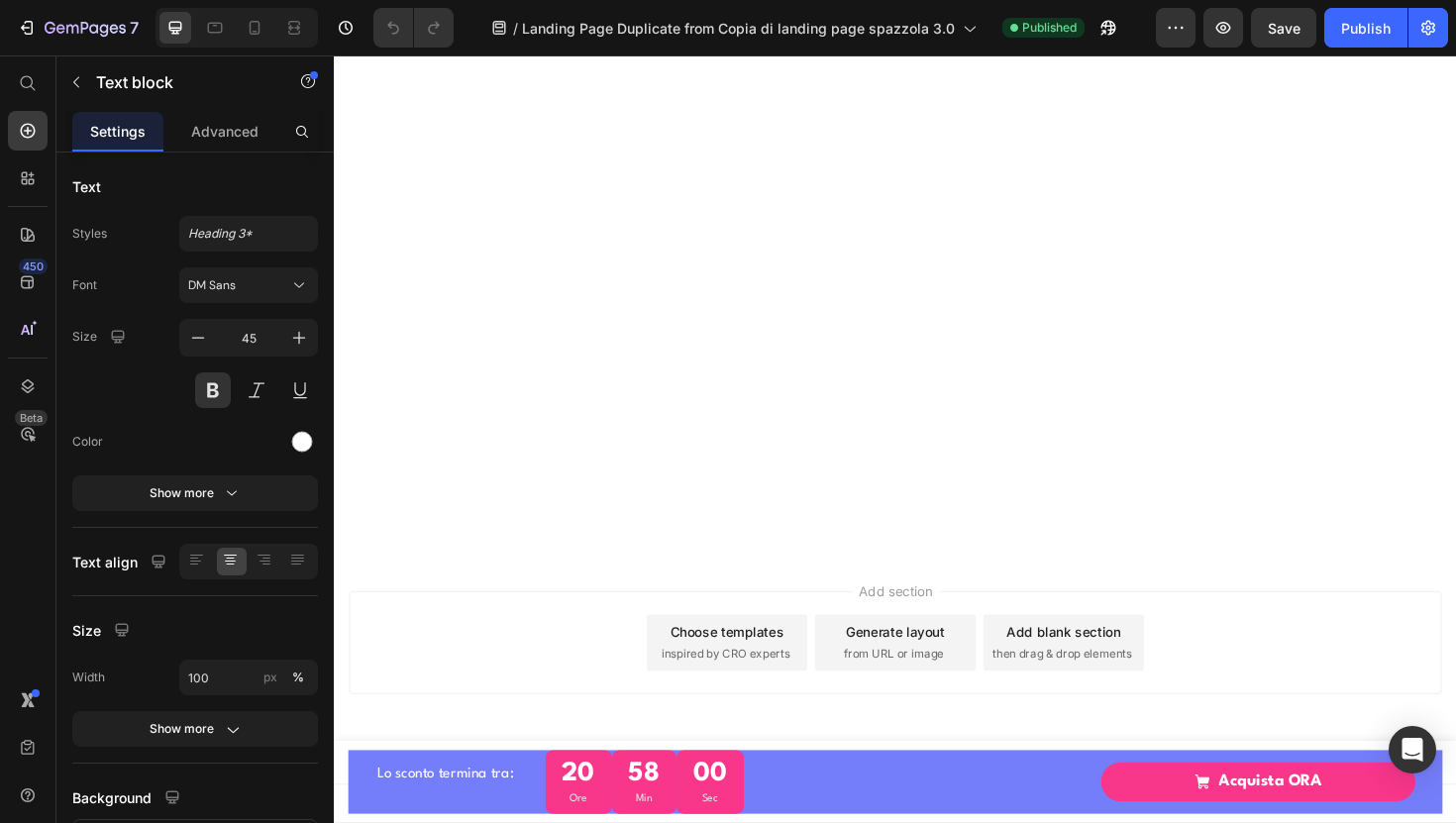 click on "Le Reazioni dei Clienti oMyDog" at bounding box center [928, -2792] 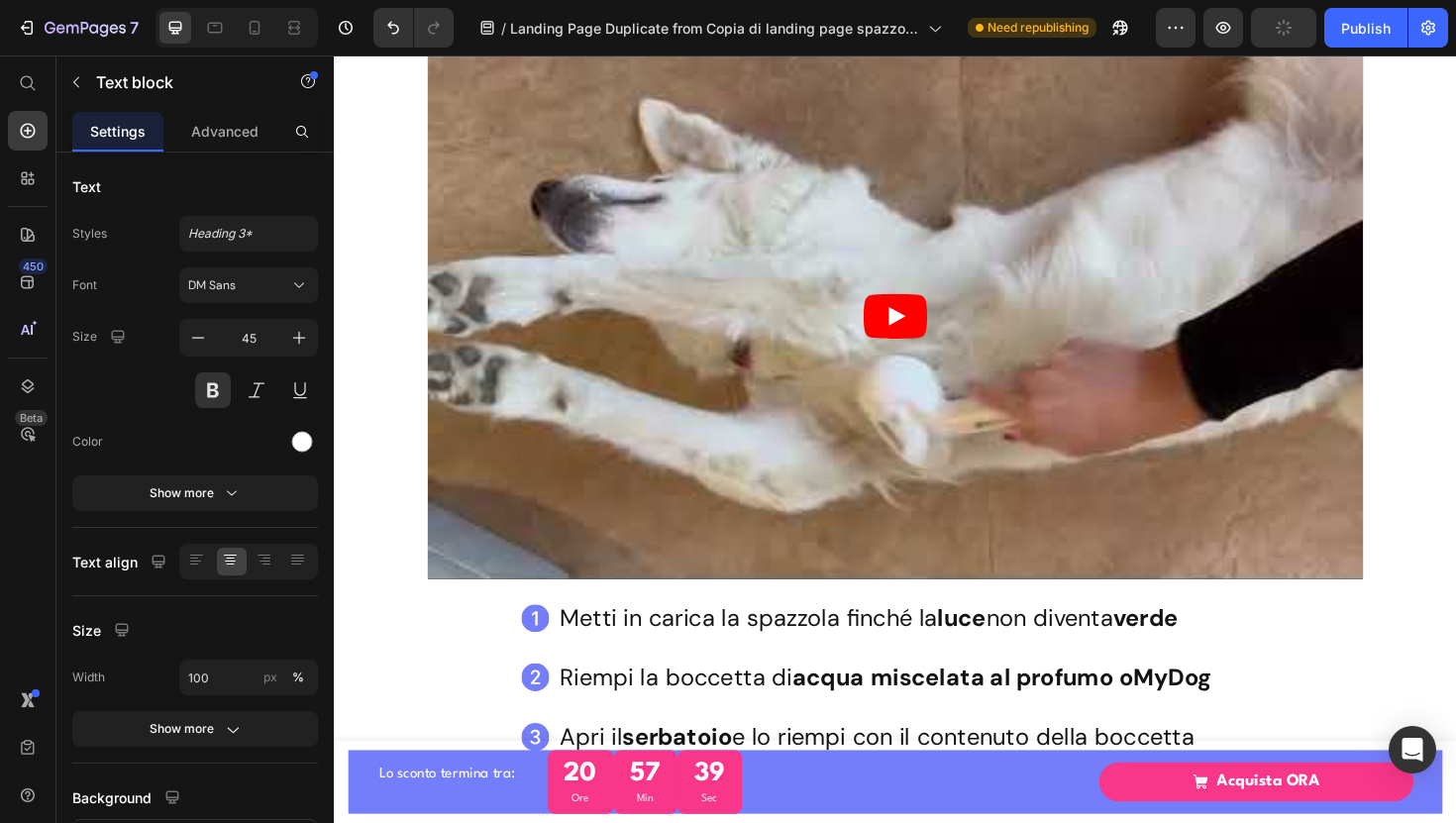 scroll, scrollTop: 4732, scrollLeft: 0, axis: vertical 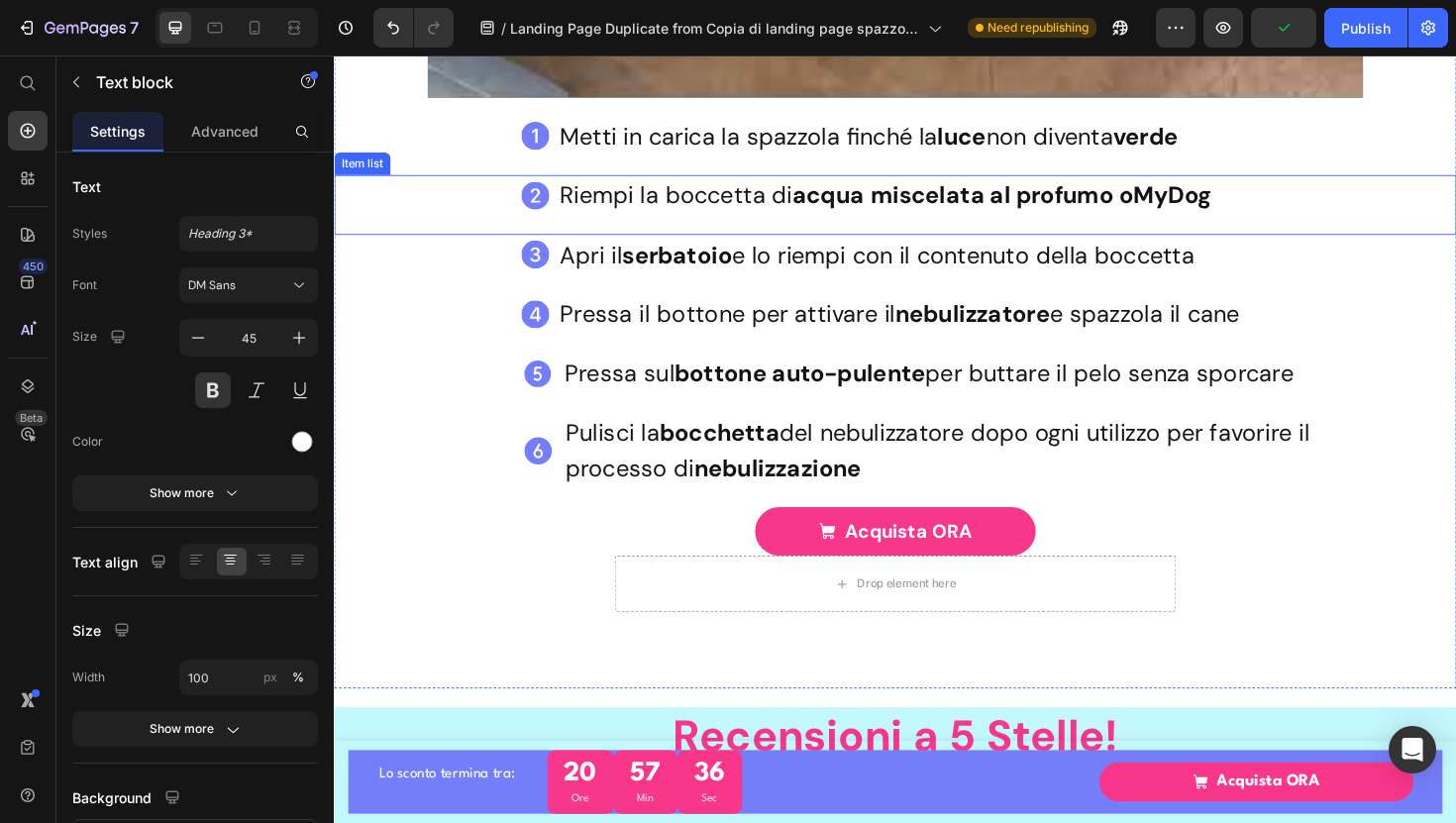 click on "miscelata al profumo oMyDog" at bounding box center [1082, 203] 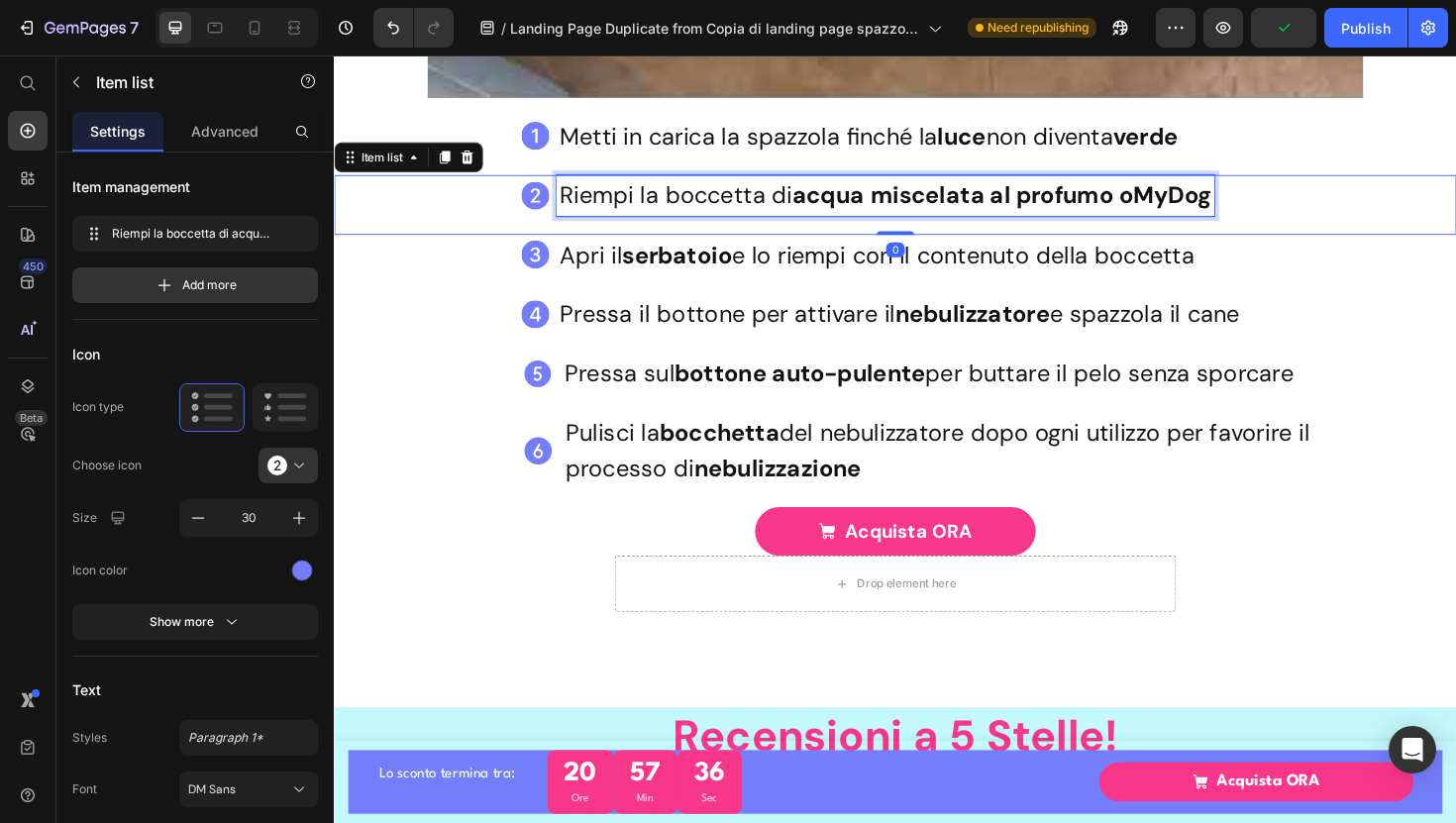 click on "miscelata al profumo oMyDog" at bounding box center (1082, 203) 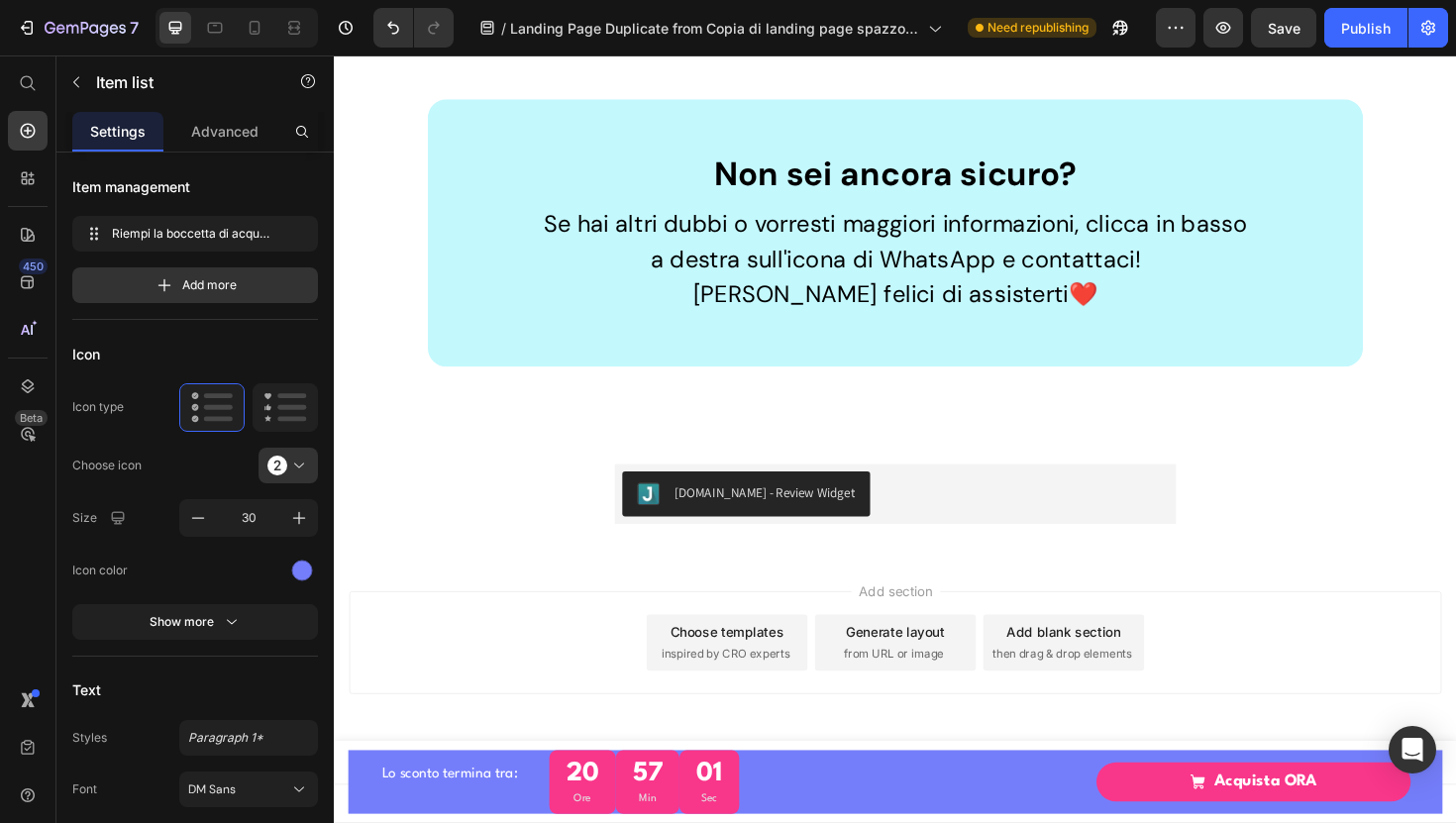 scroll, scrollTop: 14808, scrollLeft: 0, axis: vertical 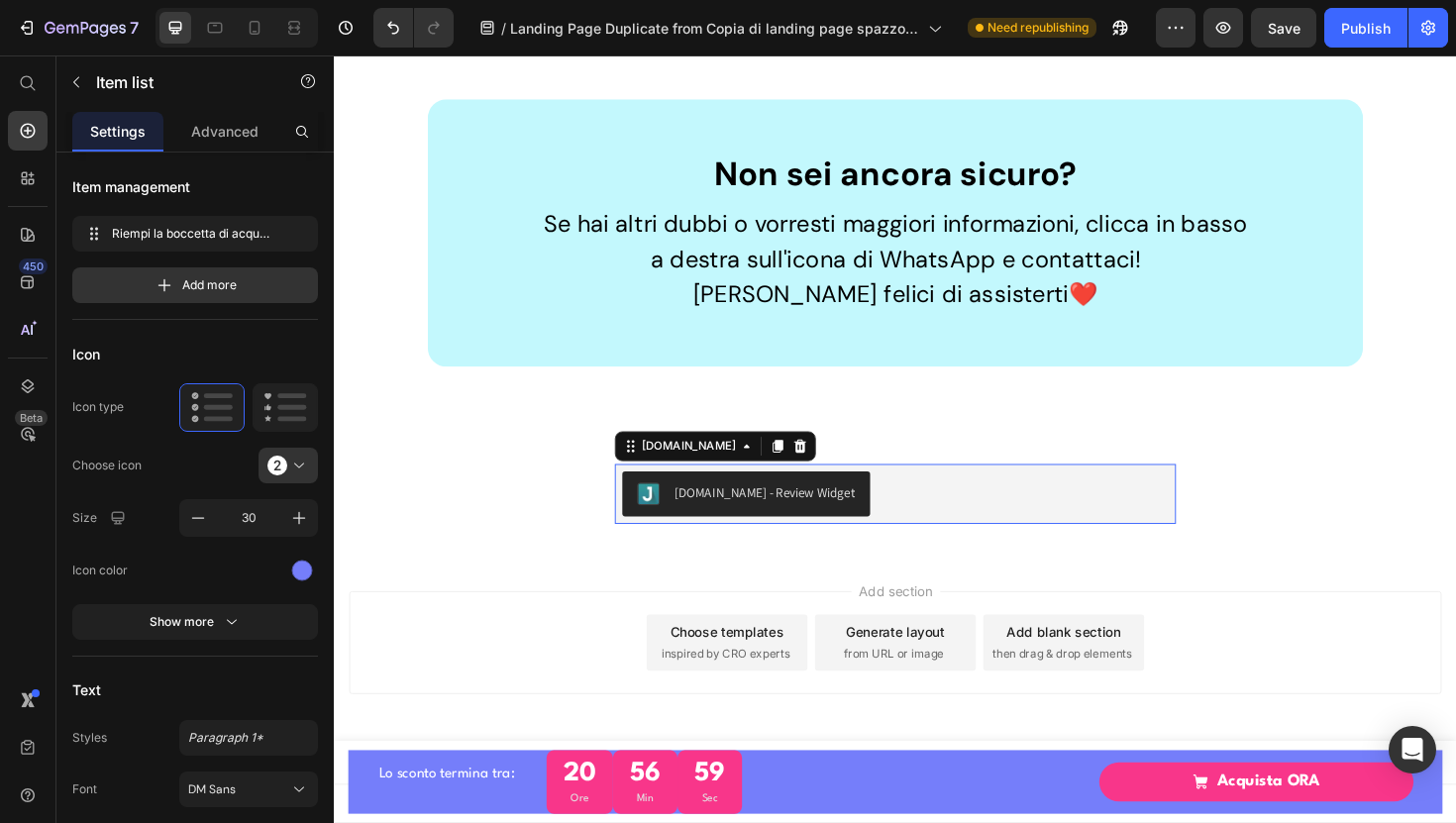 click on "[DOMAIN_NAME] - Review Widget" at bounding box center [928, 520] 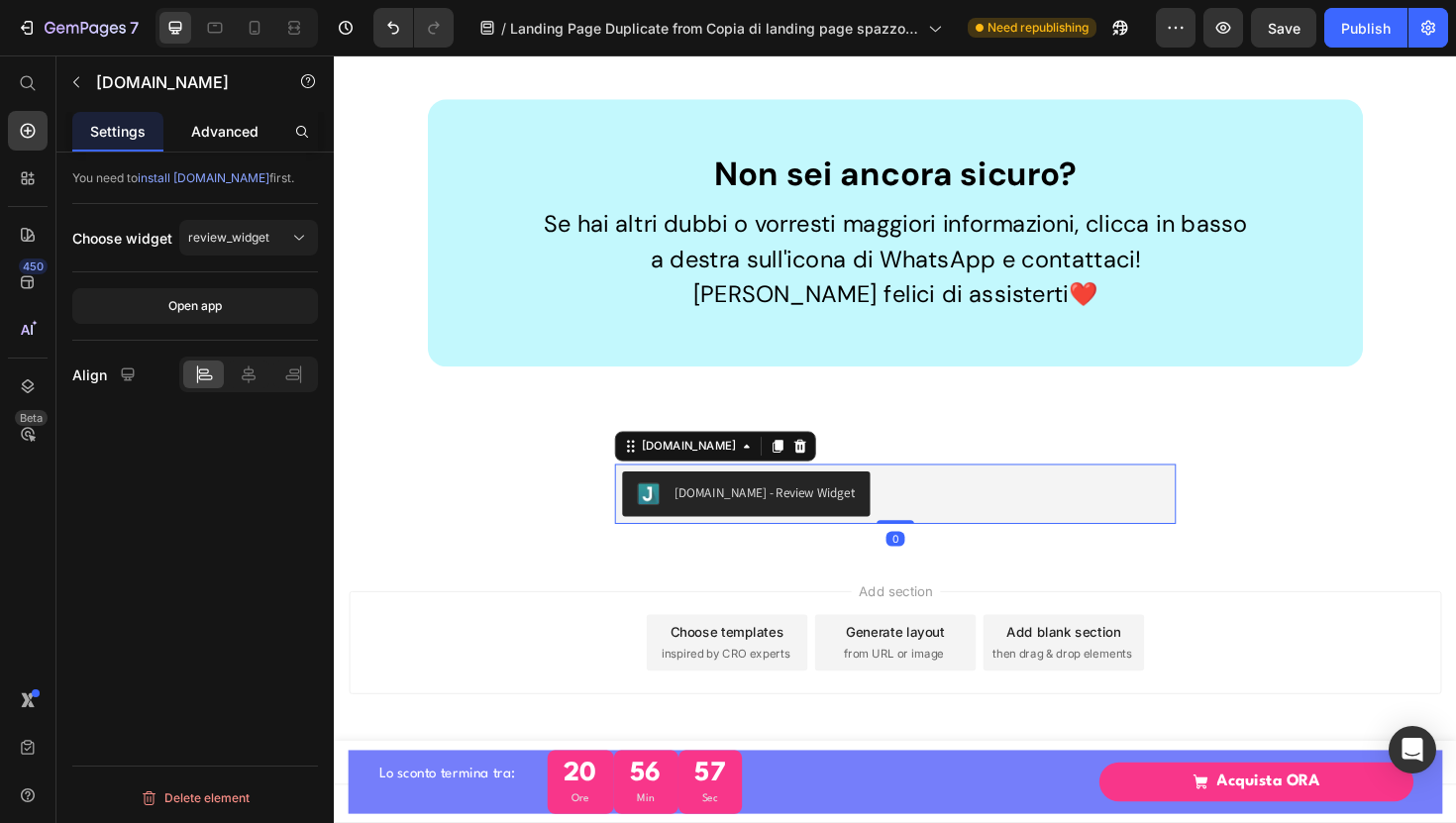 click on "Advanced" at bounding box center [225, 131] 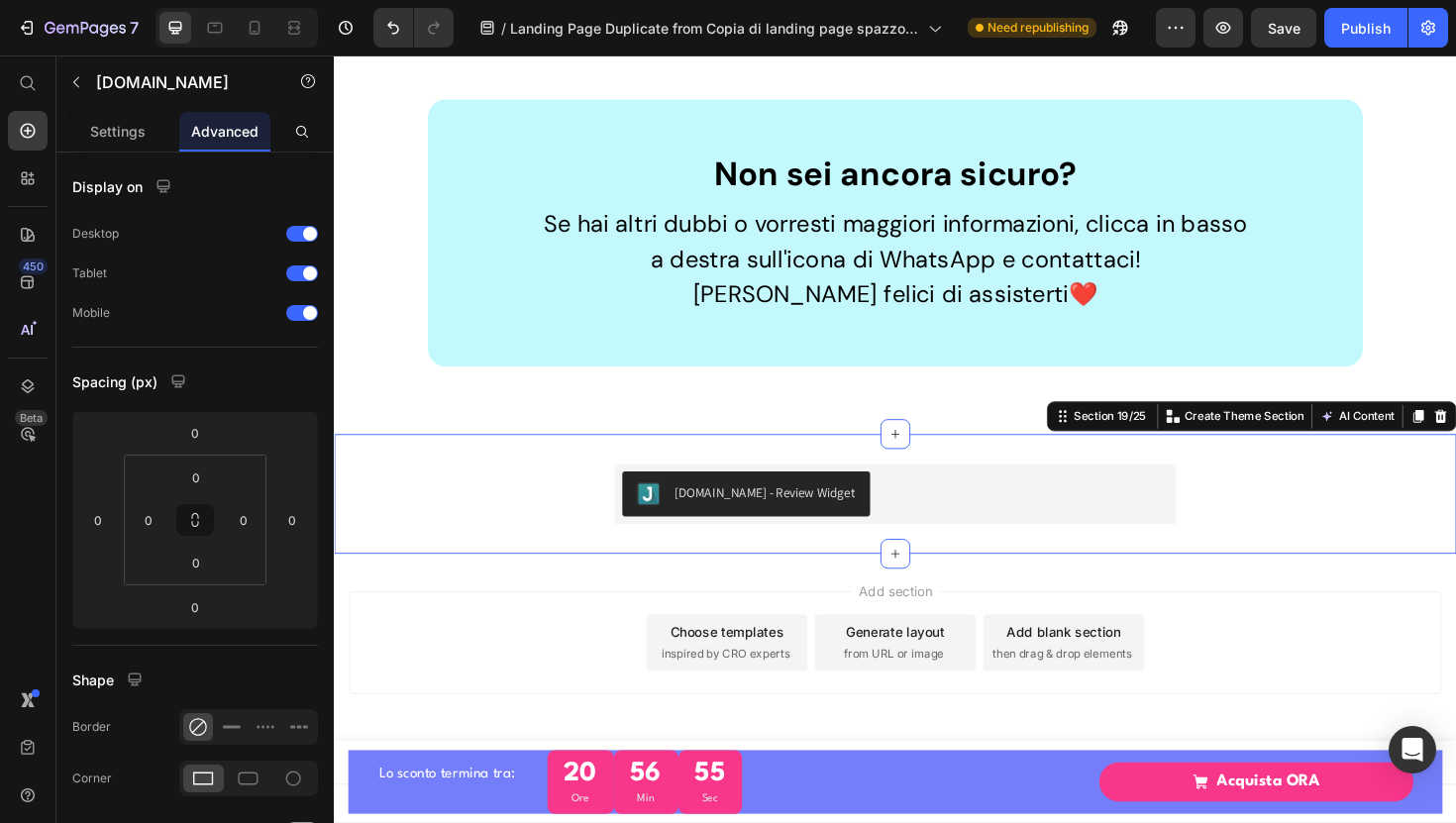 click on "[DOMAIN_NAME] - Review Widget [DOMAIN_NAME] Product" at bounding box center (928, 520) 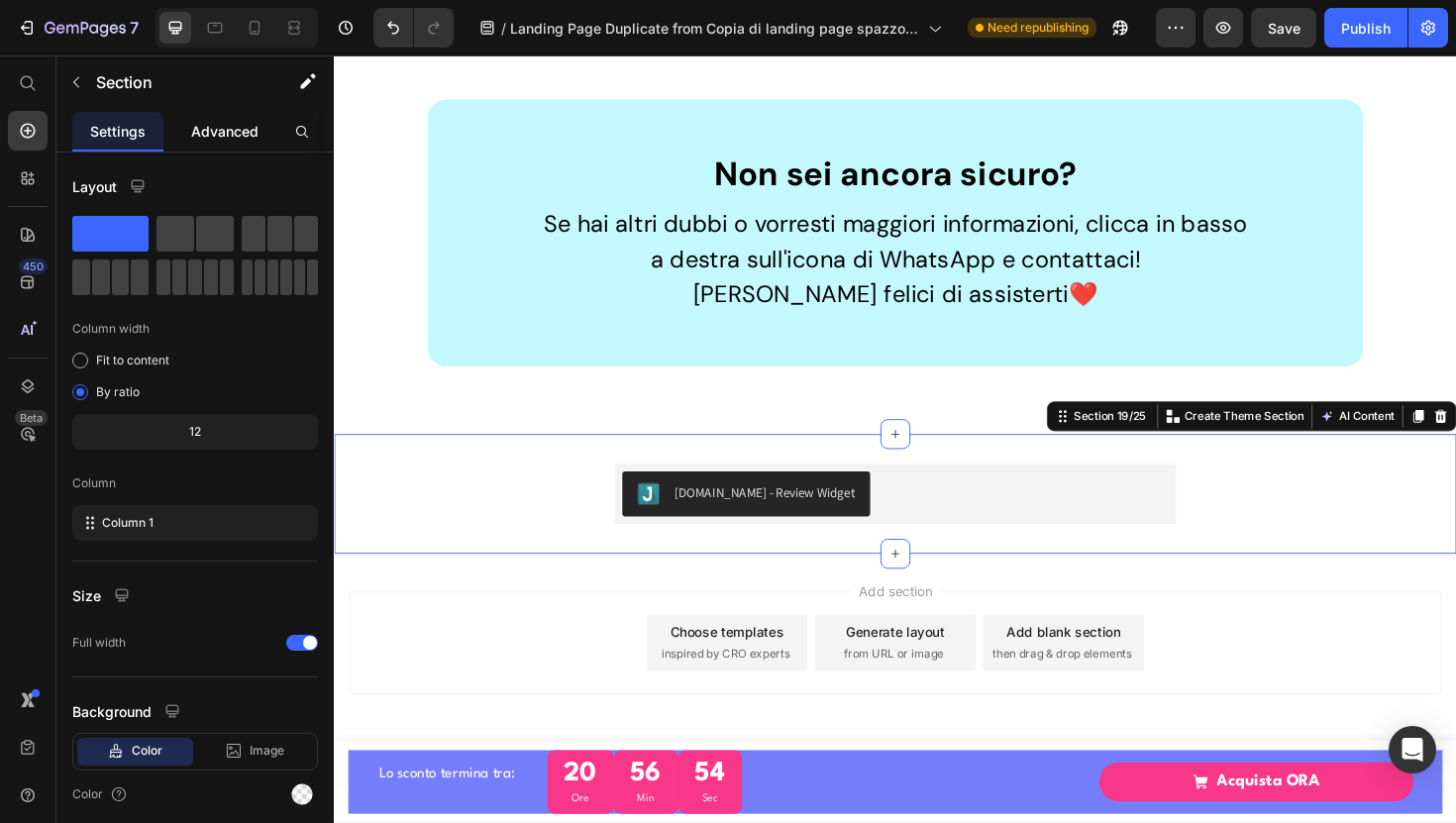click on "Advanced" at bounding box center [225, 131] 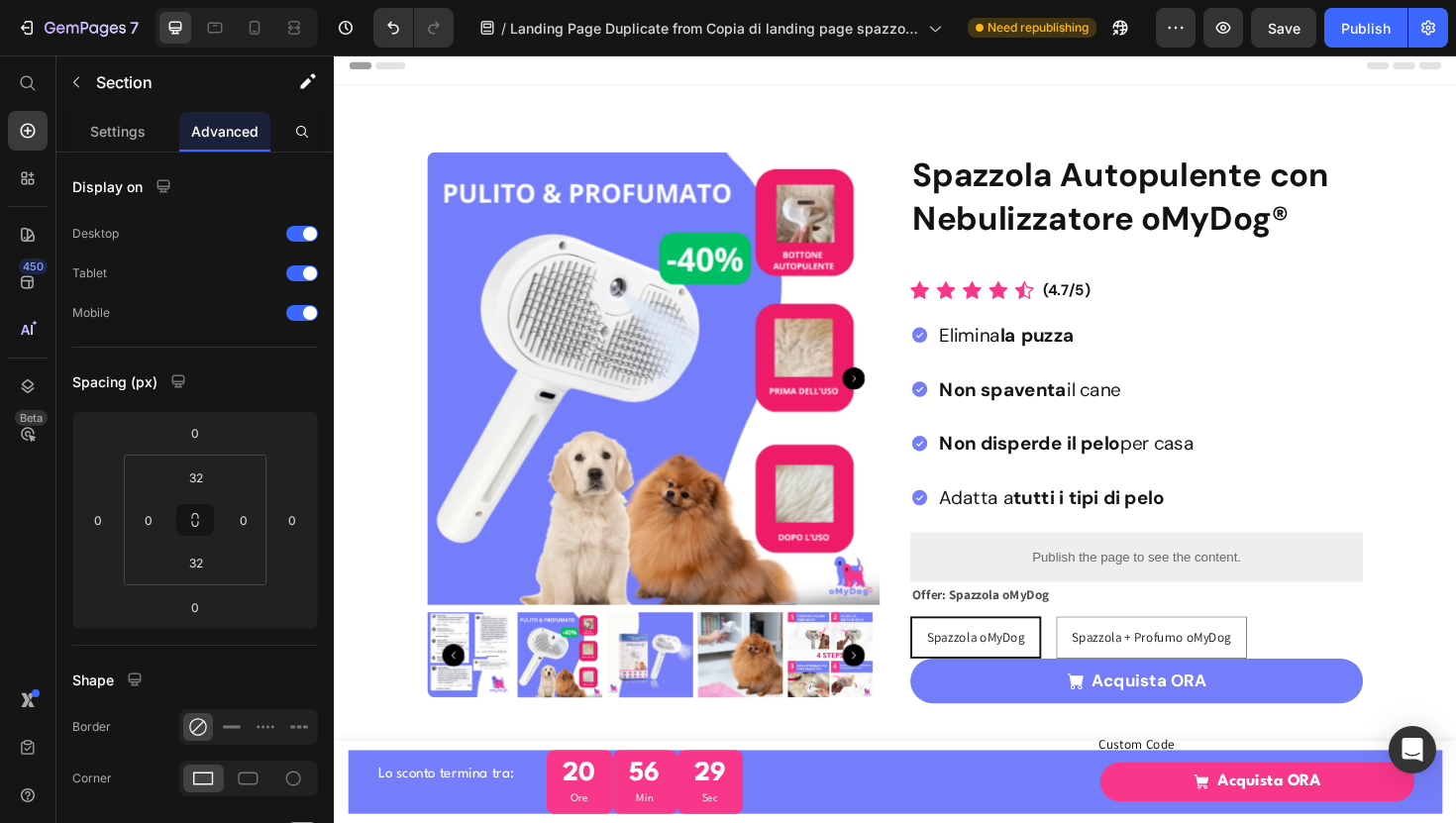 scroll, scrollTop: 0, scrollLeft: 0, axis: both 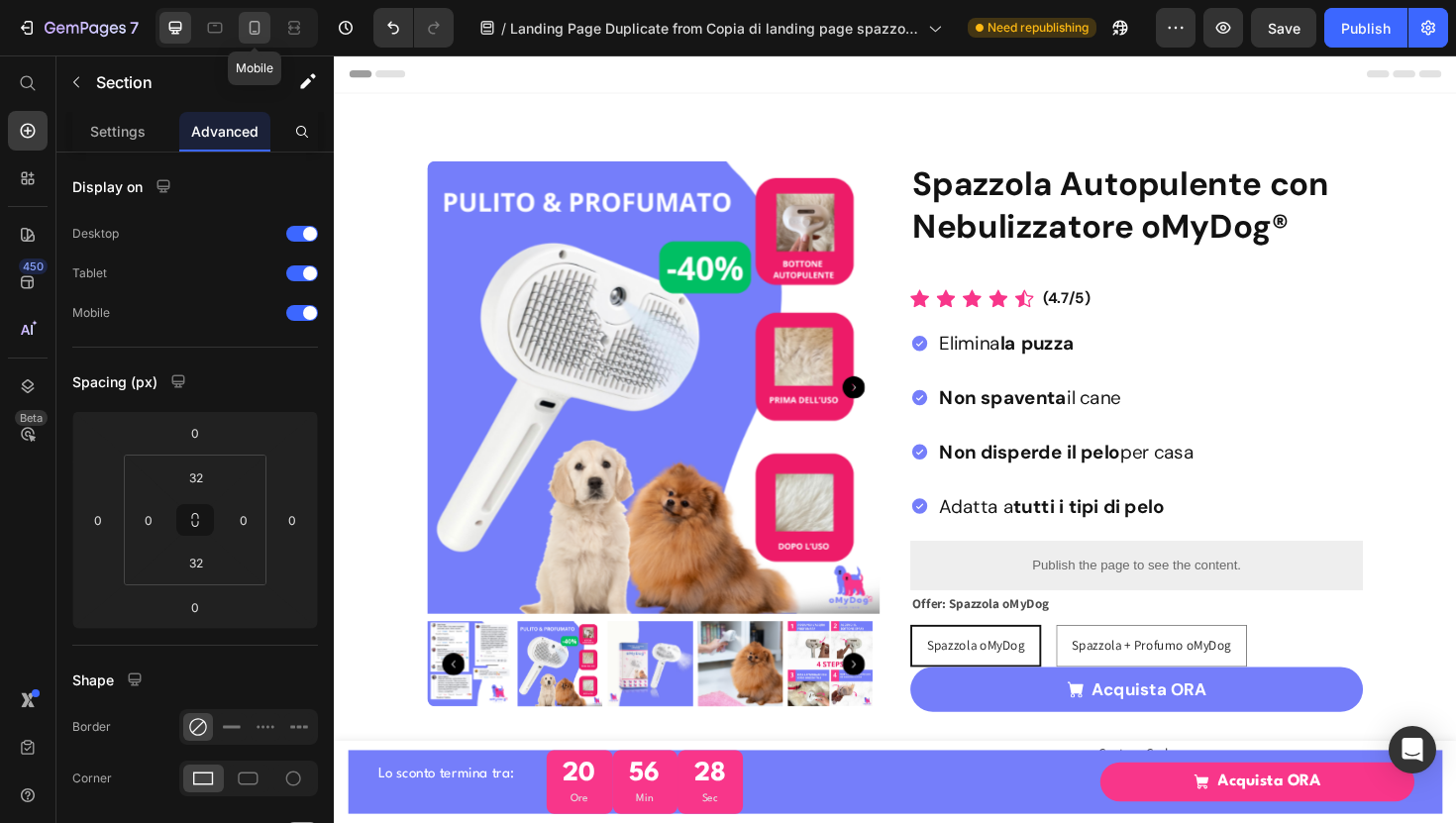 drag, startPoint x: 256, startPoint y: 35, endPoint x: 569, endPoint y: 379, distance: 465.086 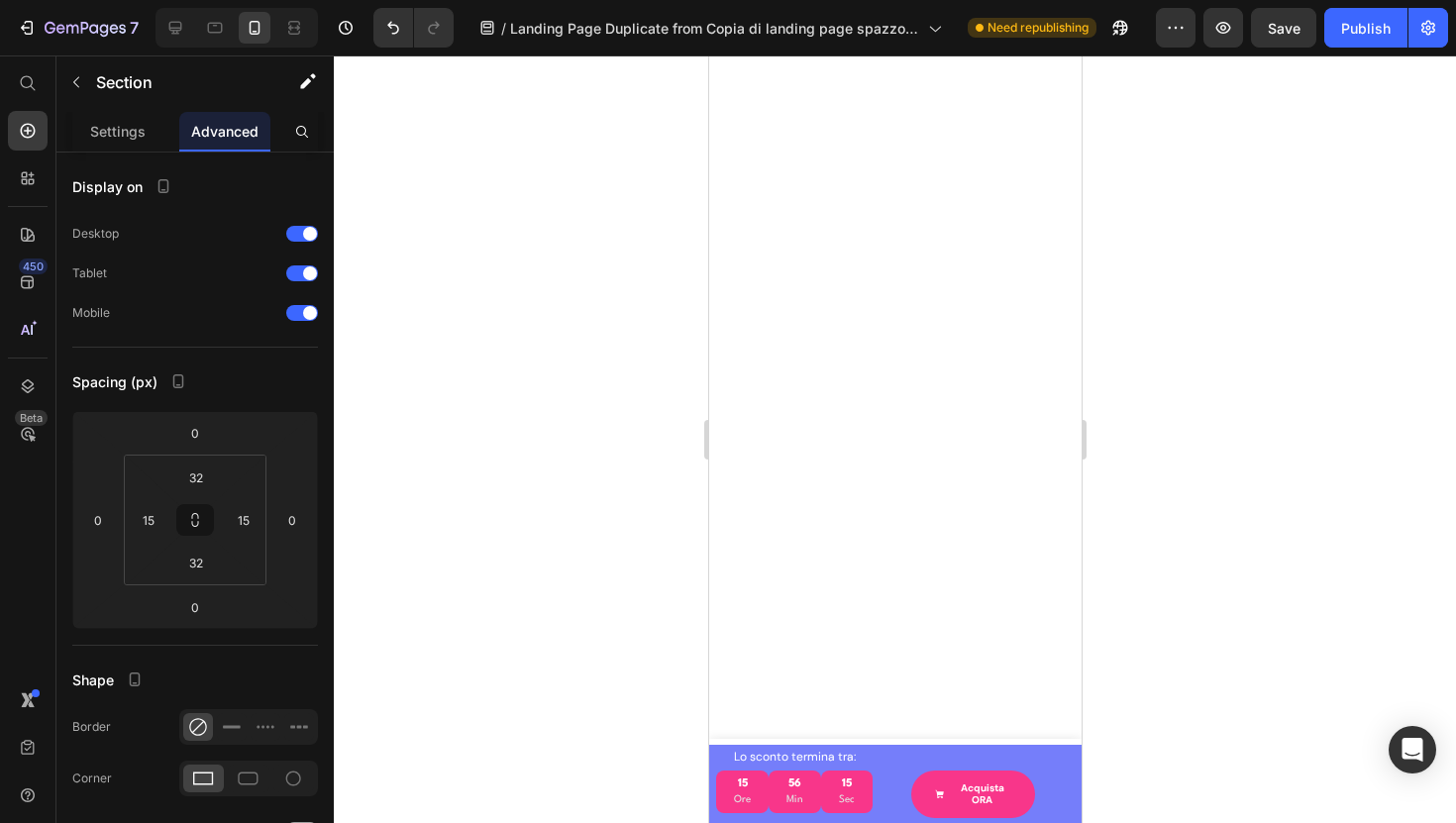 scroll, scrollTop: 8476, scrollLeft: 0, axis: vertical 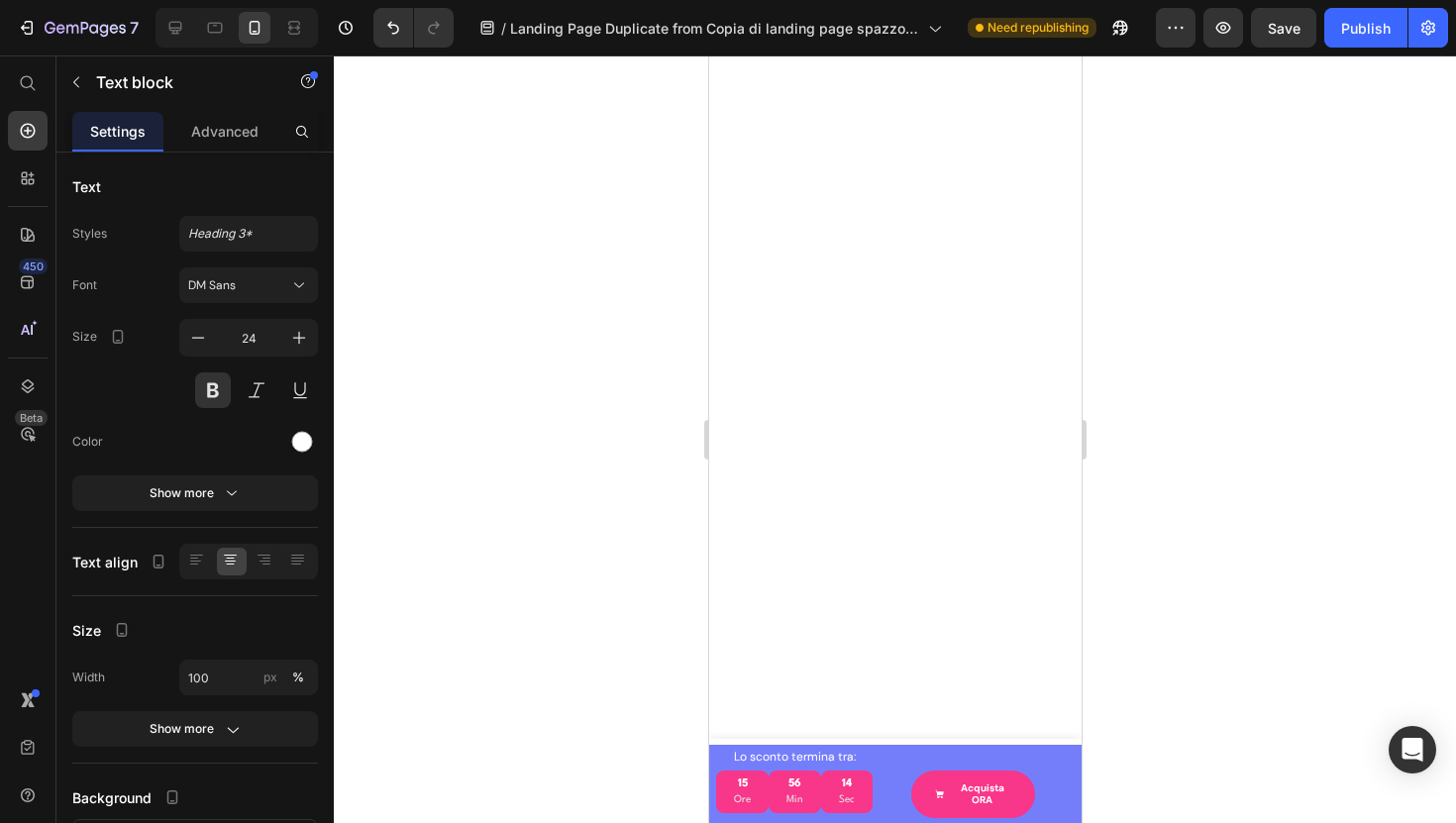 click on "Le Reazioni dei Clienti oMyDog" at bounding box center (894, -1893) 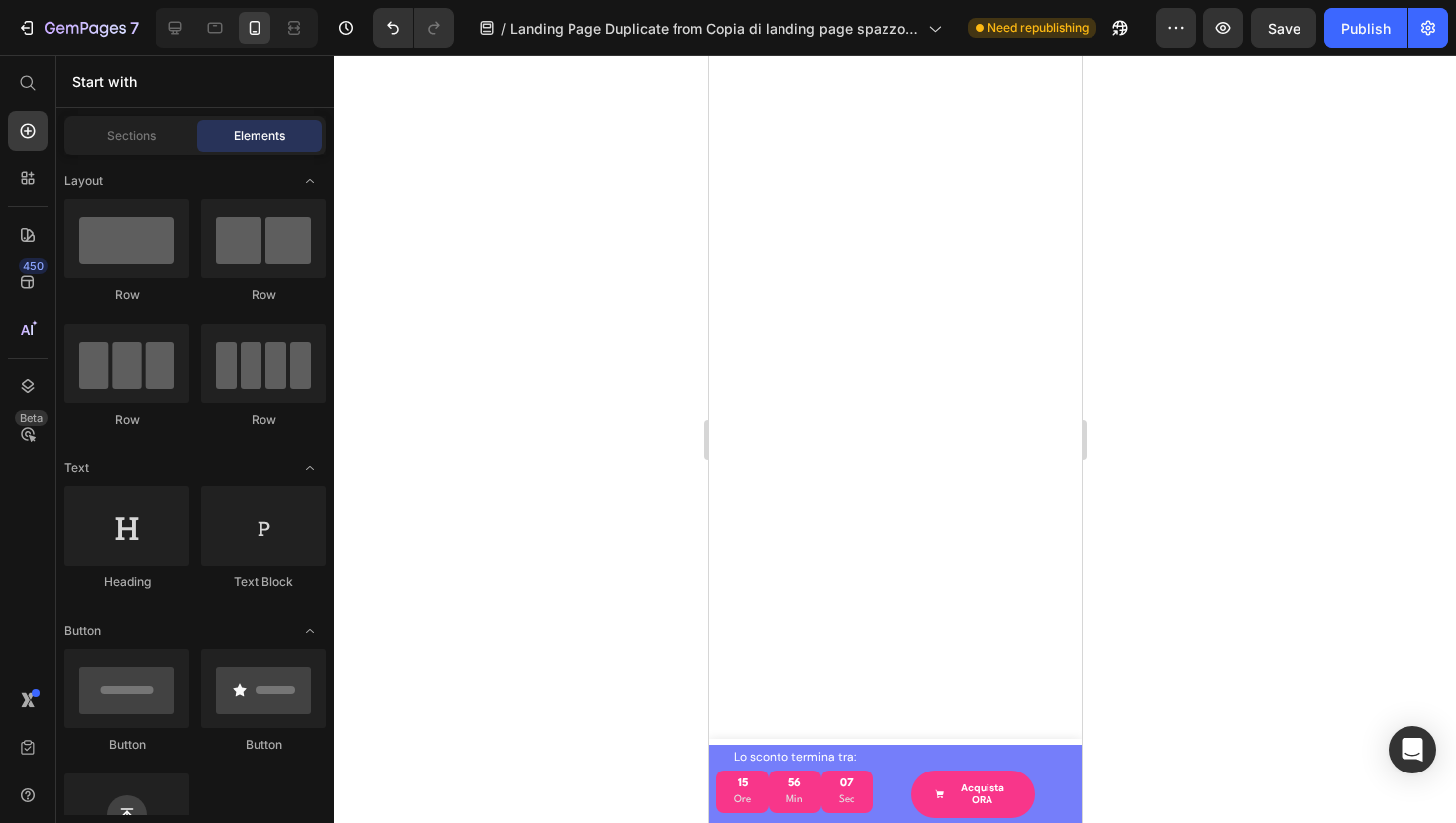 scroll, scrollTop: 28, scrollLeft: 0, axis: vertical 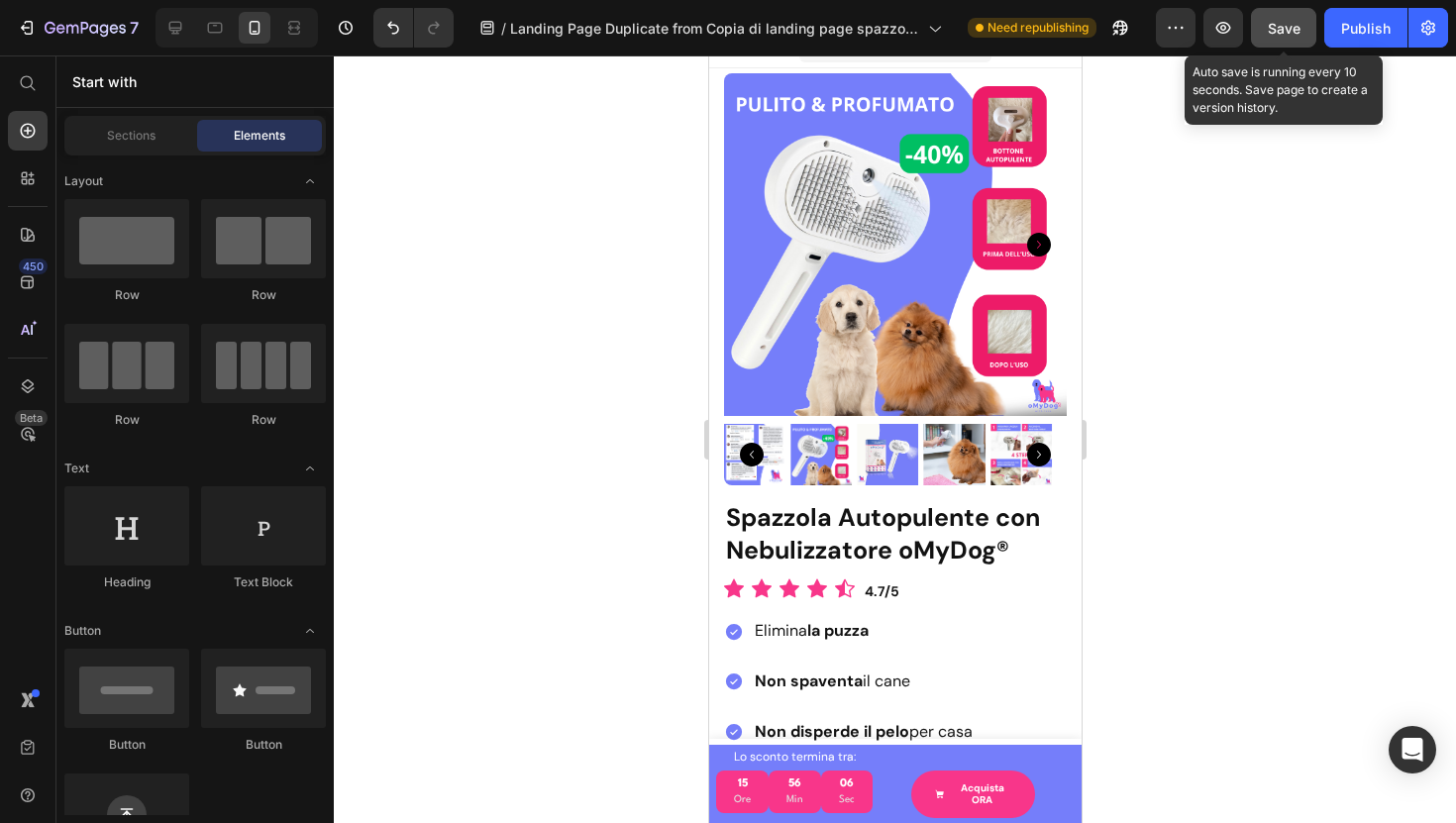 click on "Save" at bounding box center (1284, 28) 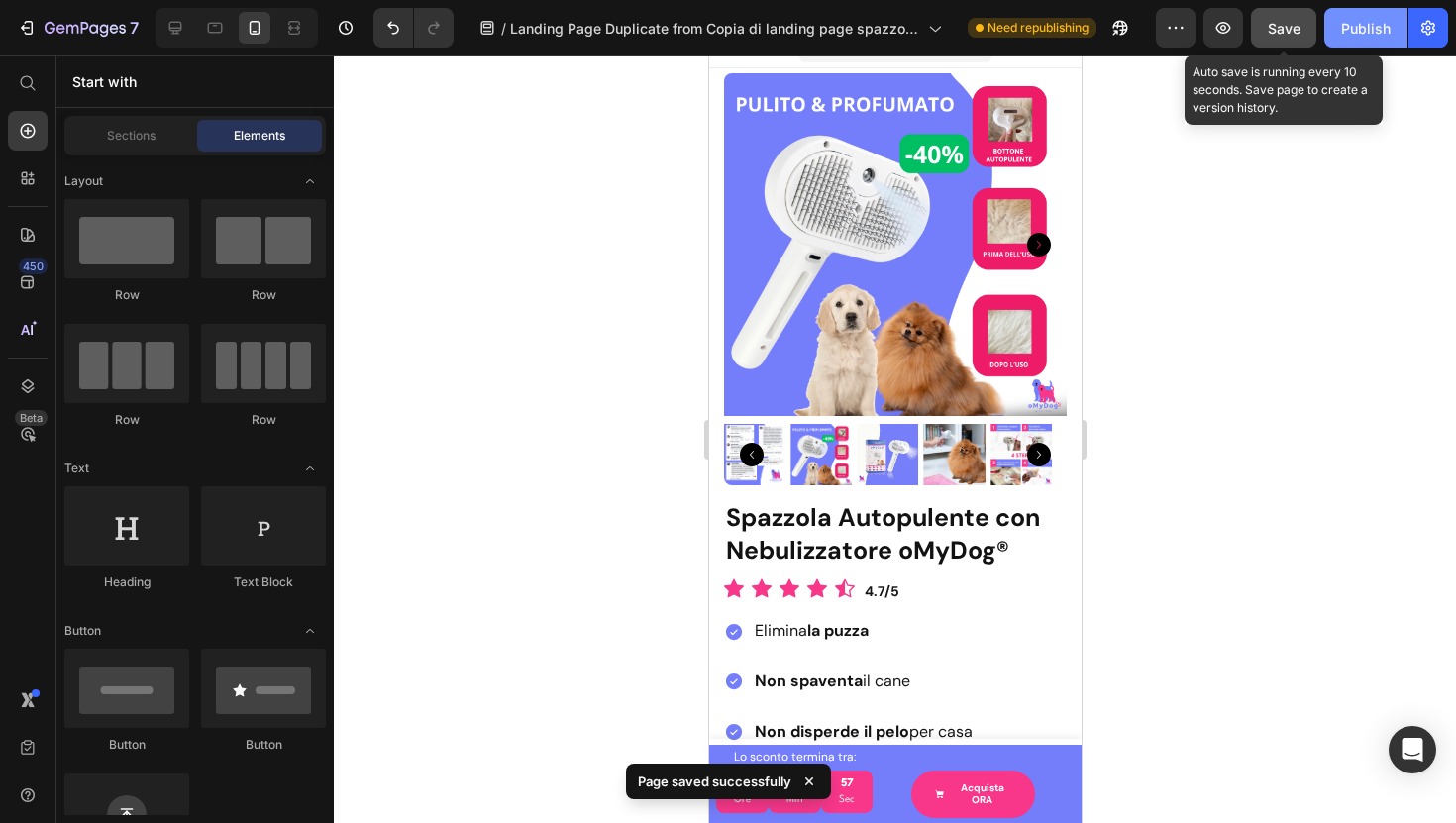 click on "Publish" at bounding box center (1366, 28) 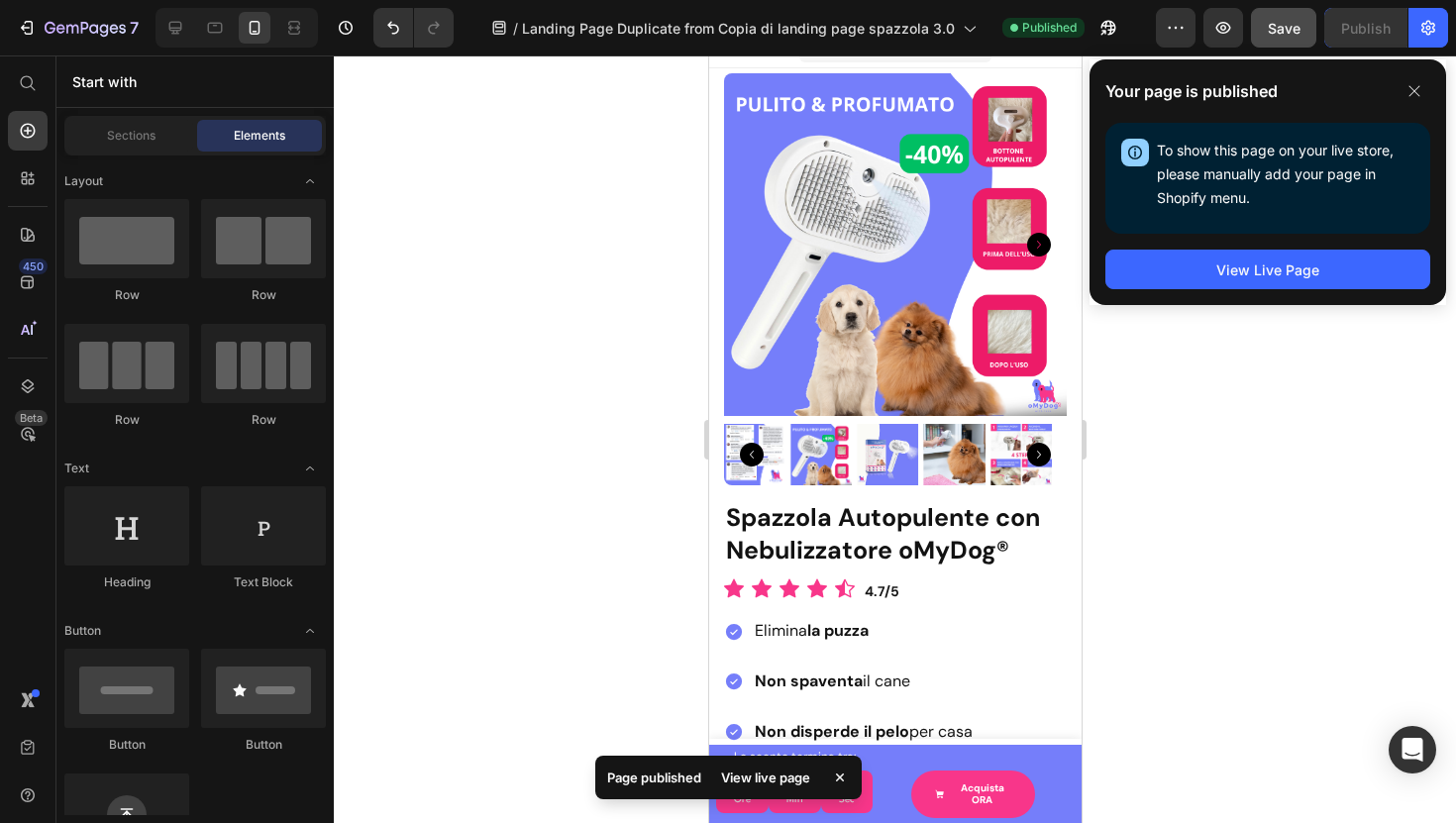 click on "View live page" at bounding box center [766, 777] 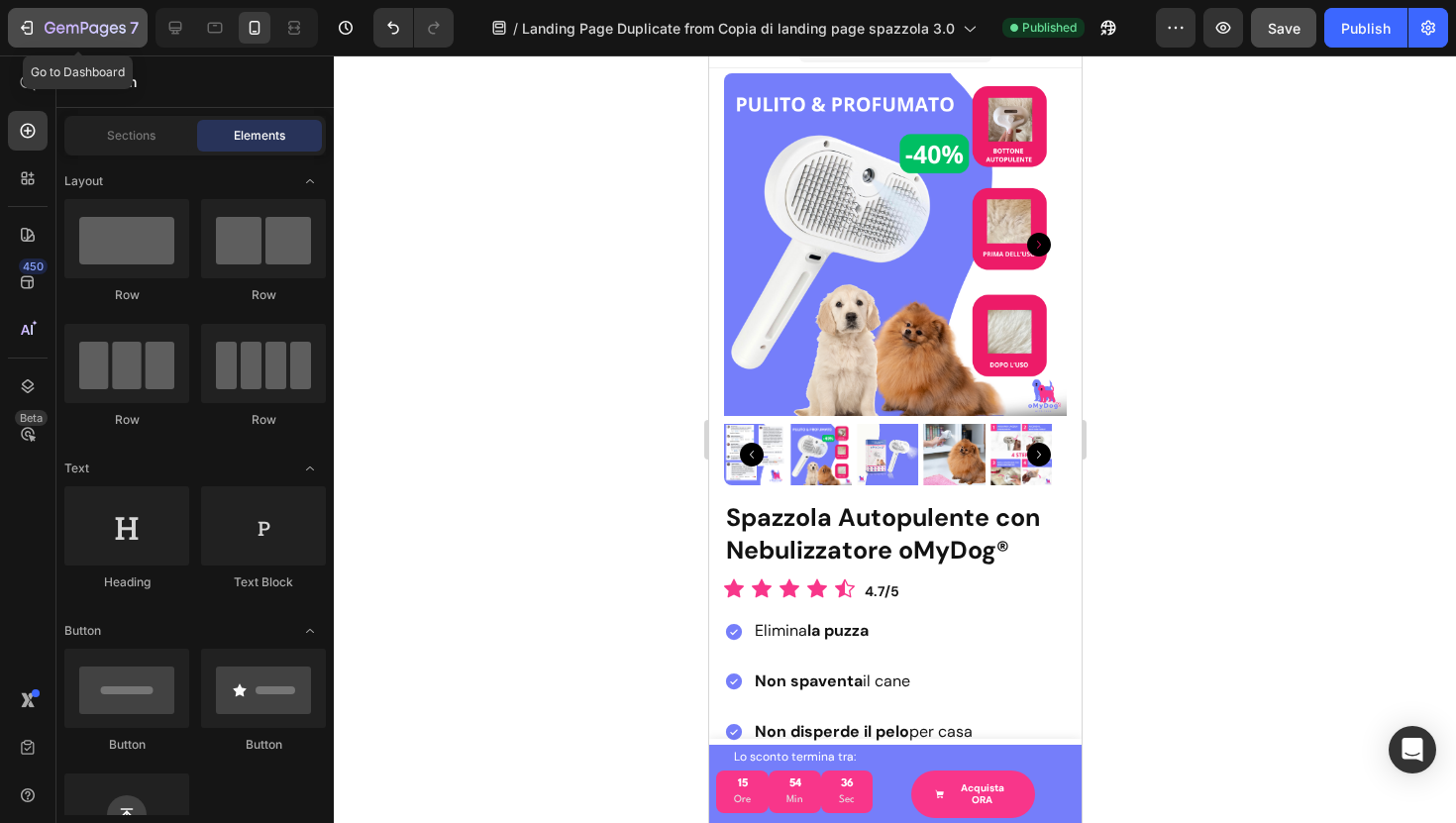 click 